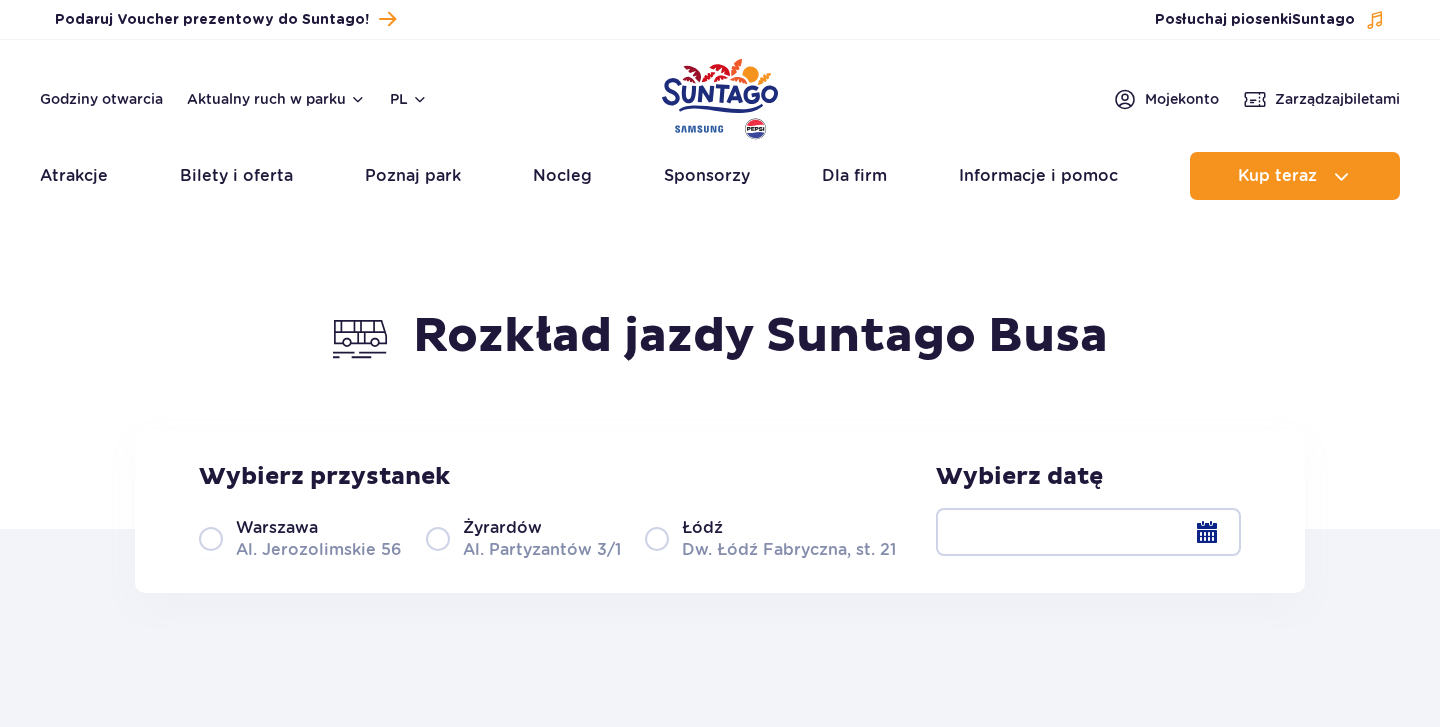 scroll, scrollTop: 0, scrollLeft: 0, axis: both 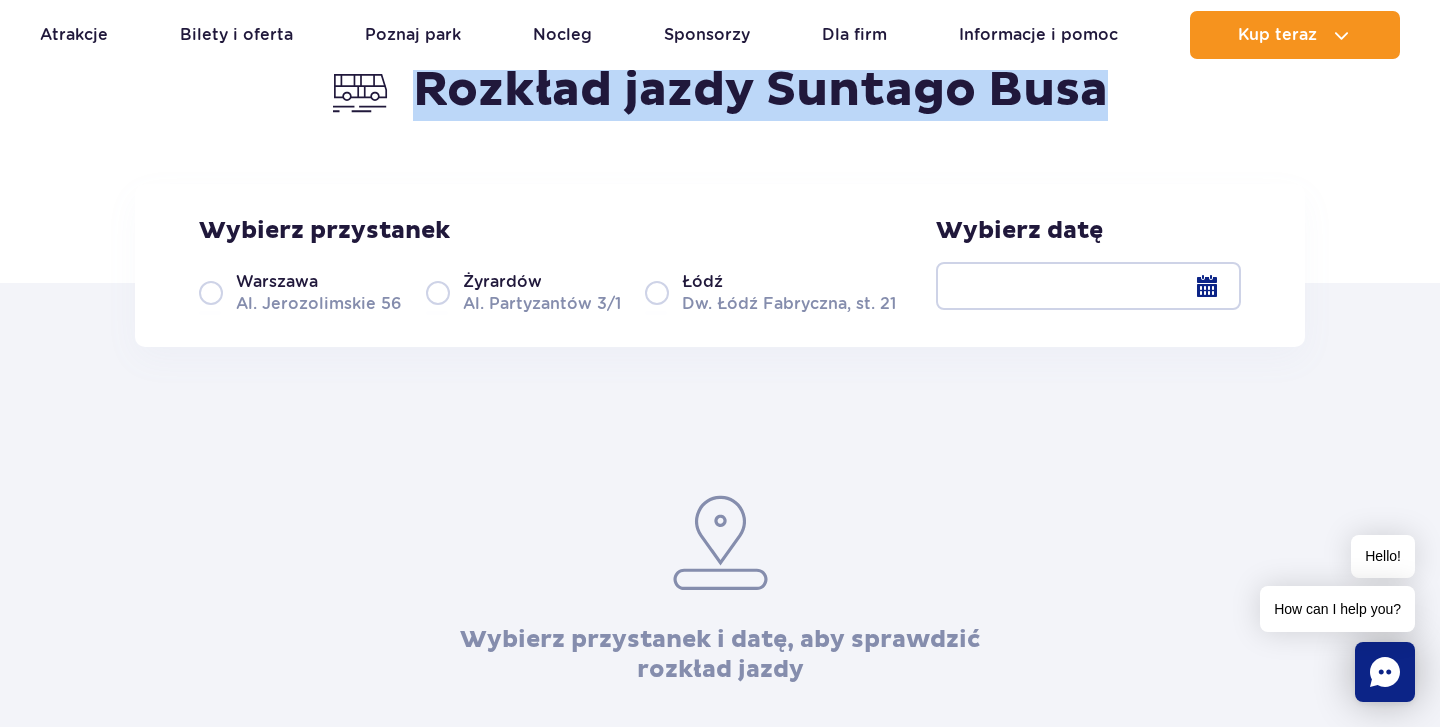 drag, startPoint x: 413, startPoint y: 90, endPoint x: 1098, endPoint y: 92, distance: 685.0029 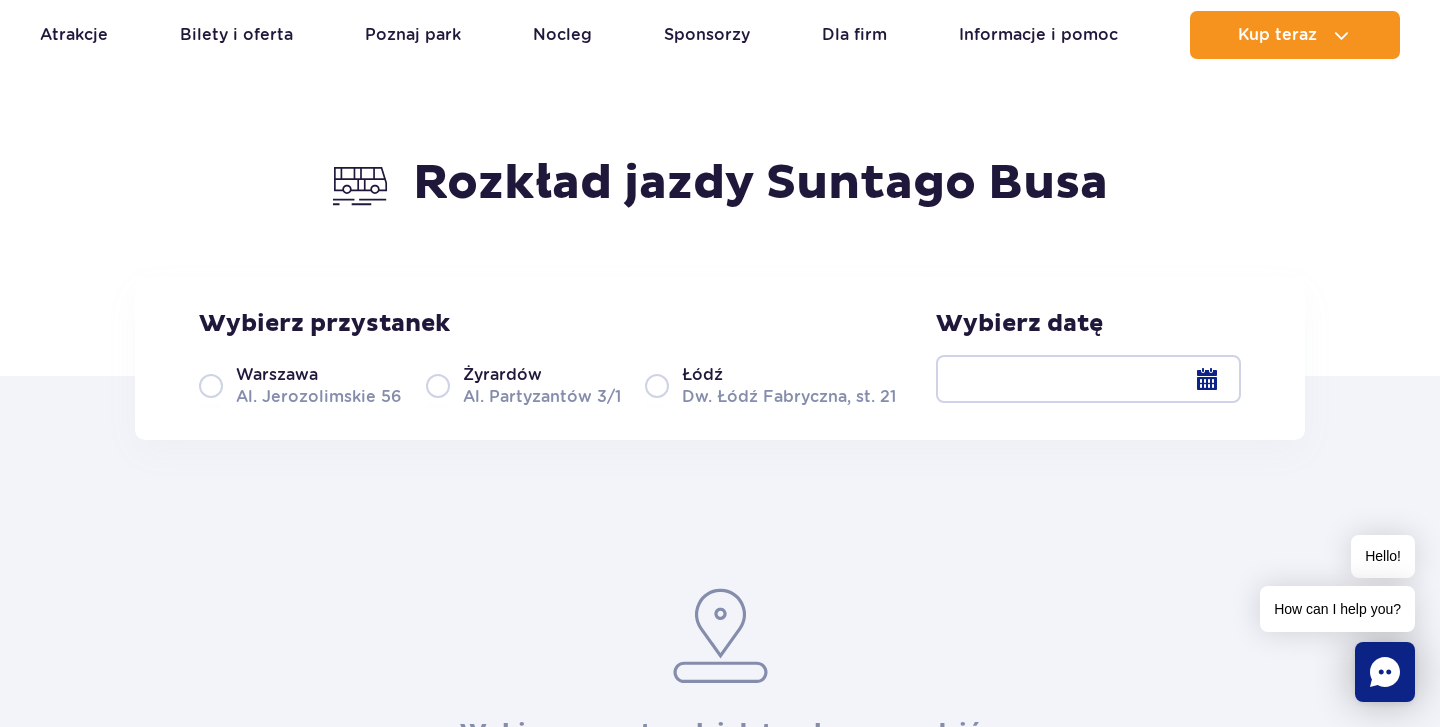 scroll, scrollTop: 151, scrollLeft: 0, axis: vertical 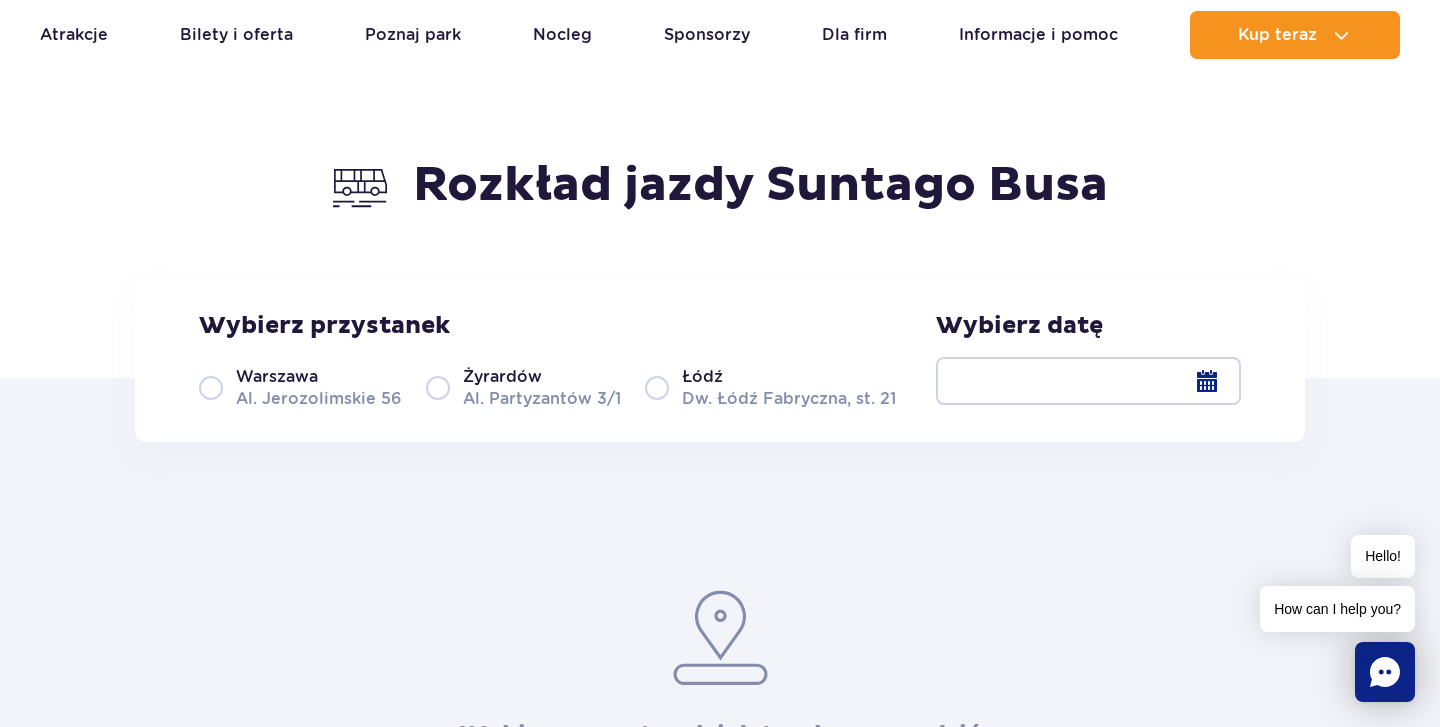 click on "Warszawa" at bounding box center (277, 377) 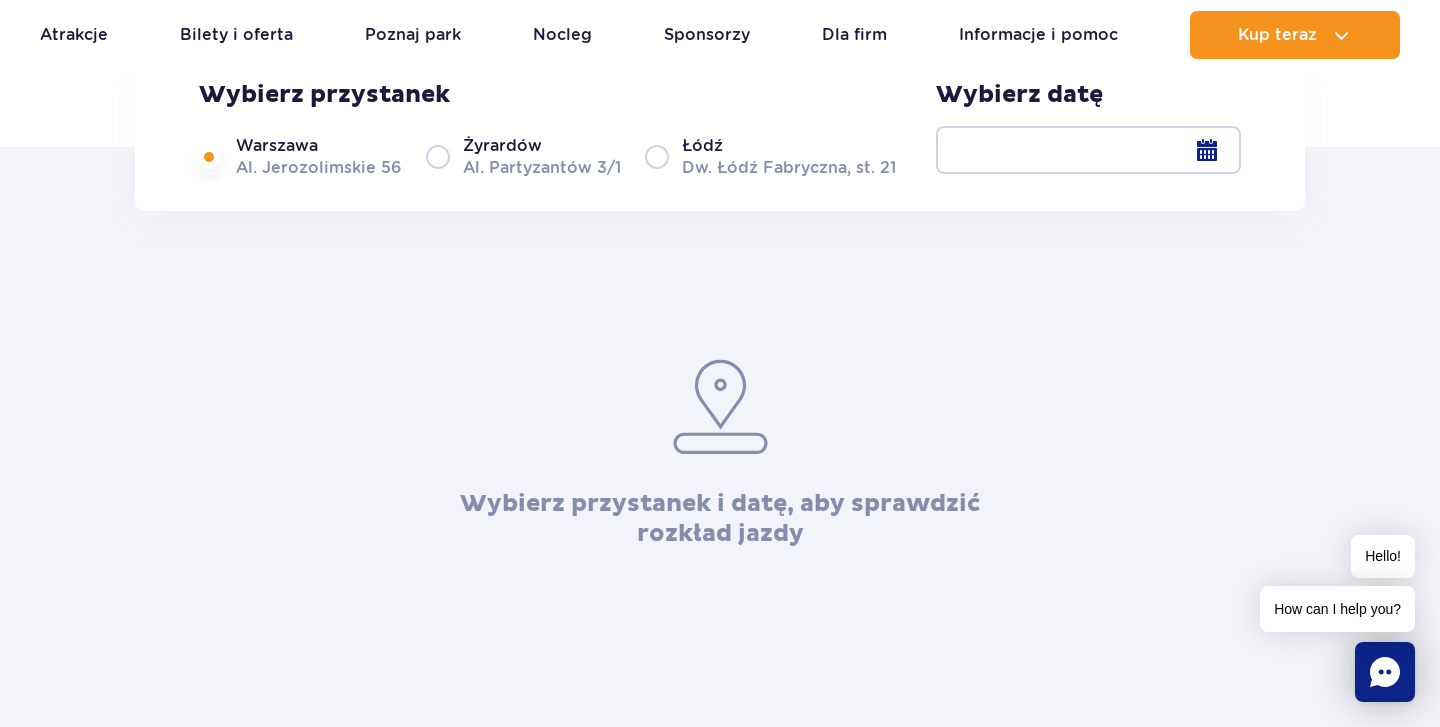 scroll, scrollTop: 75, scrollLeft: 0, axis: vertical 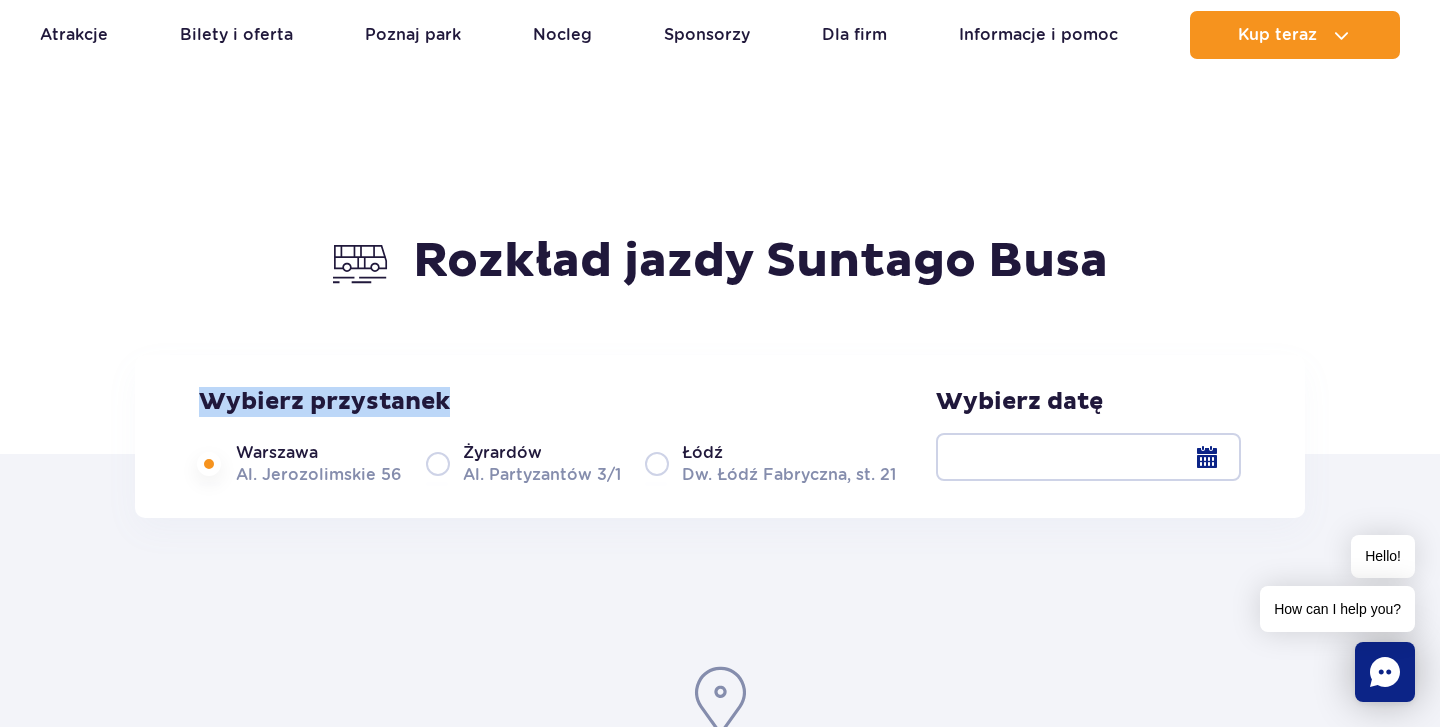 drag, startPoint x: 458, startPoint y: 401, endPoint x: 183, endPoint y: 402, distance: 275.00183 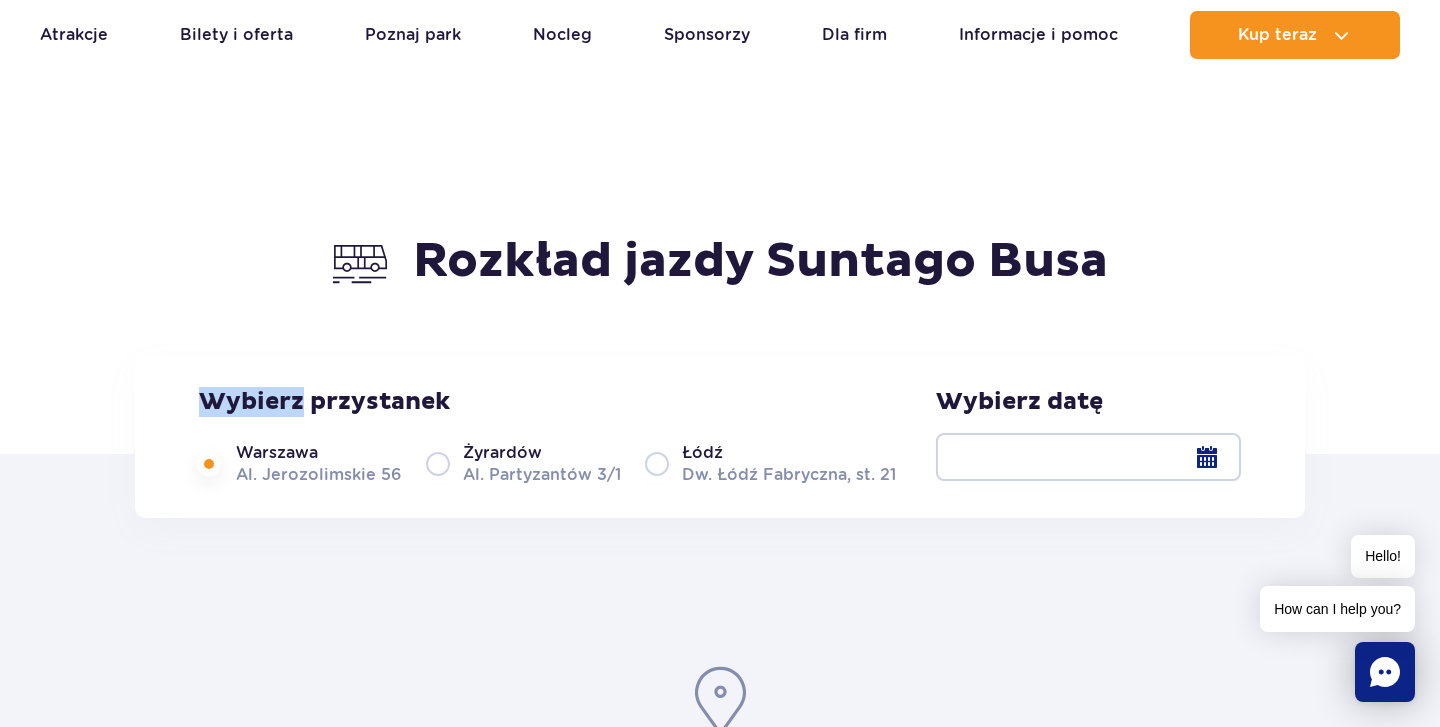 click on "Wybierz przystanek" at bounding box center (547, 402) 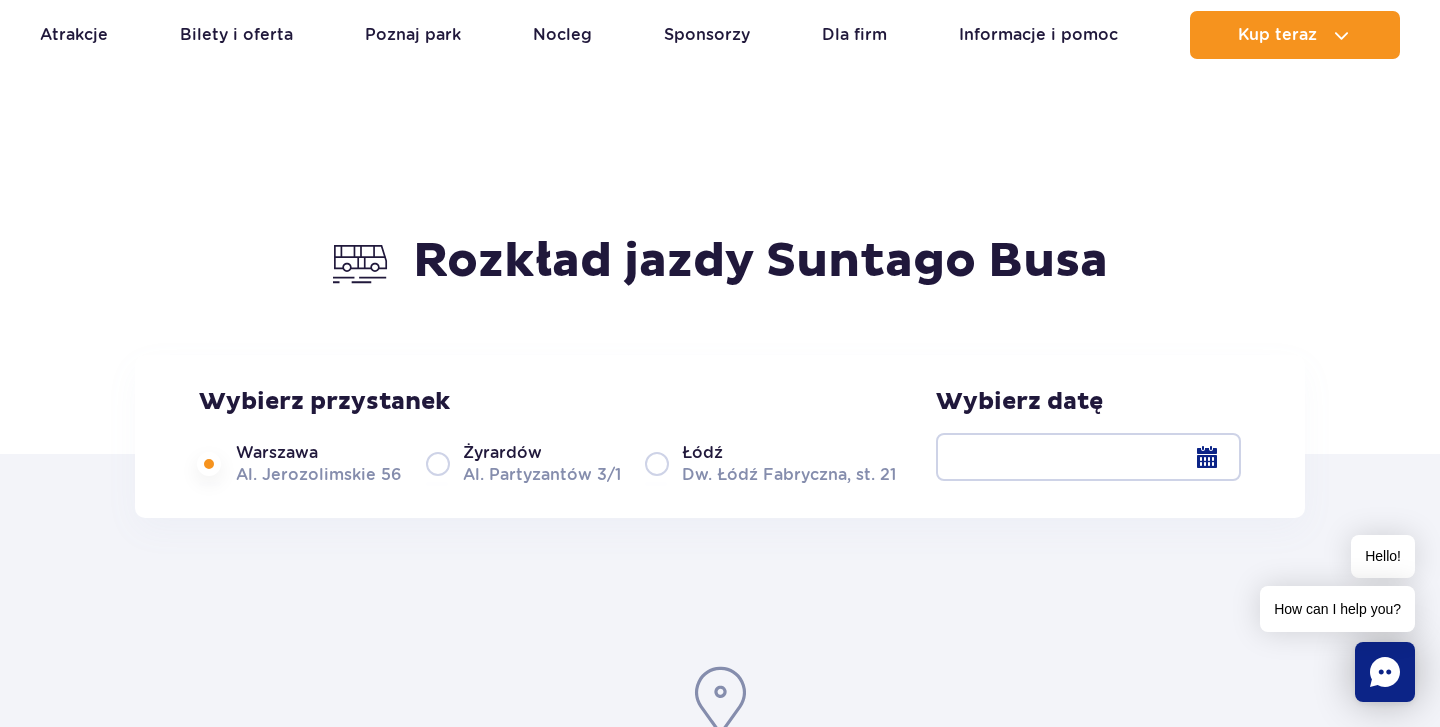 click on "Wybierz przystanek" at bounding box center (547, 402) 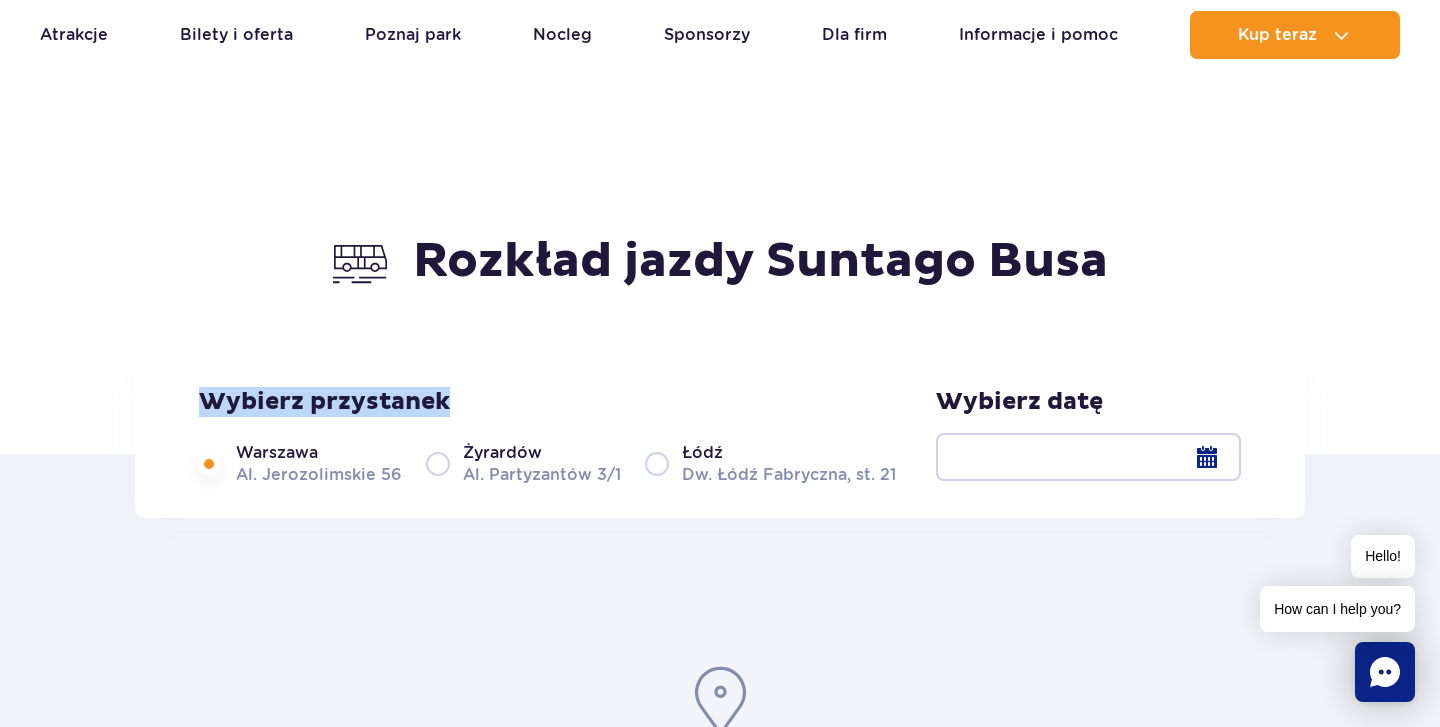 drag, startPoint x: 200, startPoint y: 397, endPoint x: 491, endPoint y: 387, distance: 291.17178 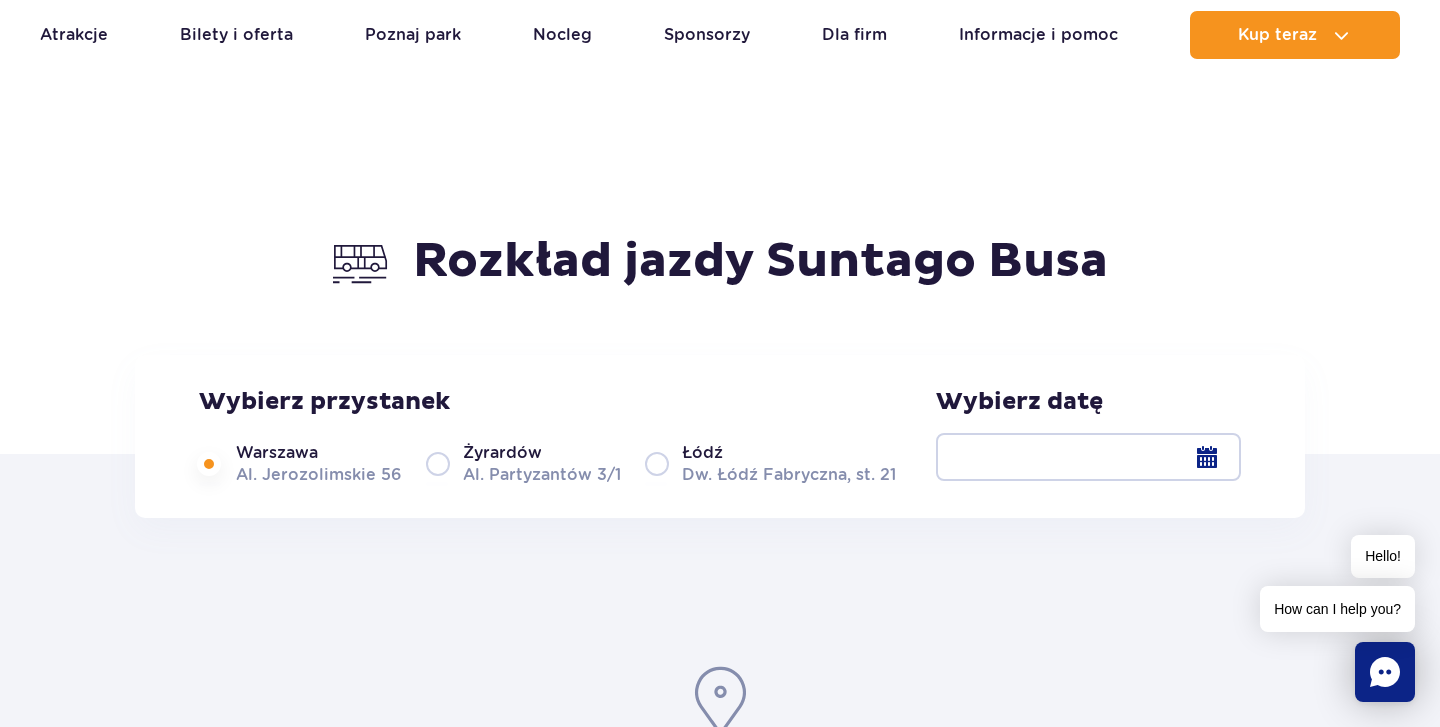 click on "Wybierz przystanek" at bounding box center [547, 402] 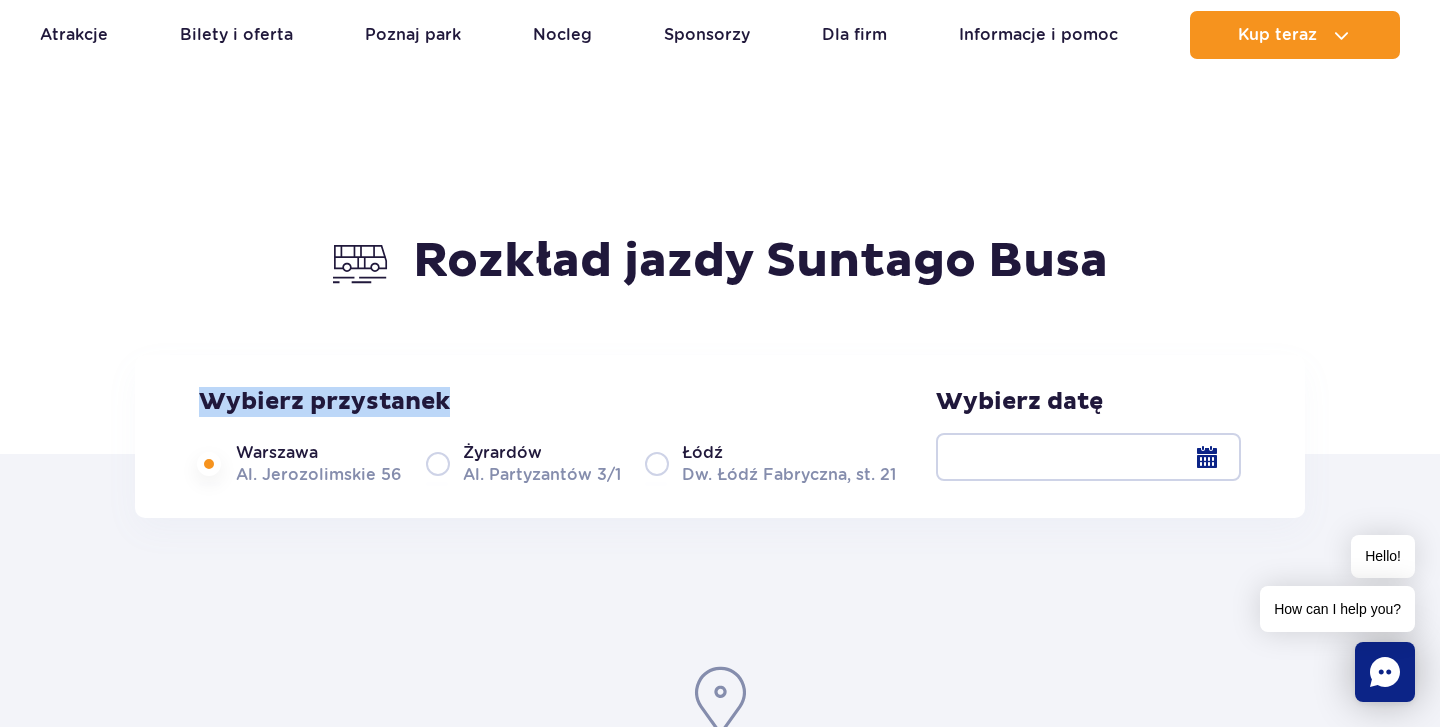 drag, startPoint x: 448, startPoint y: 402, endPoint x: 223, endPoint y: 413, distance: 225.26872 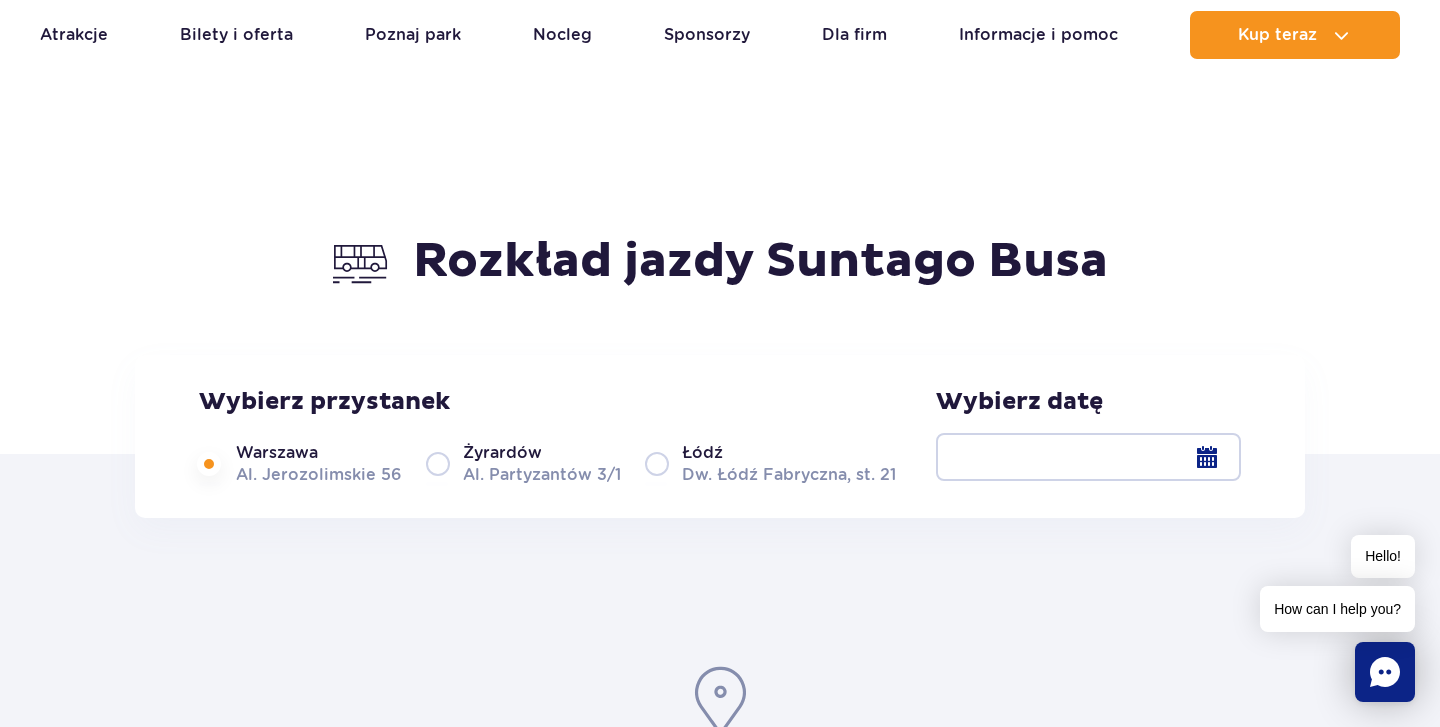 click on "Wybierz przystanek" at bounding box center [547, 402] 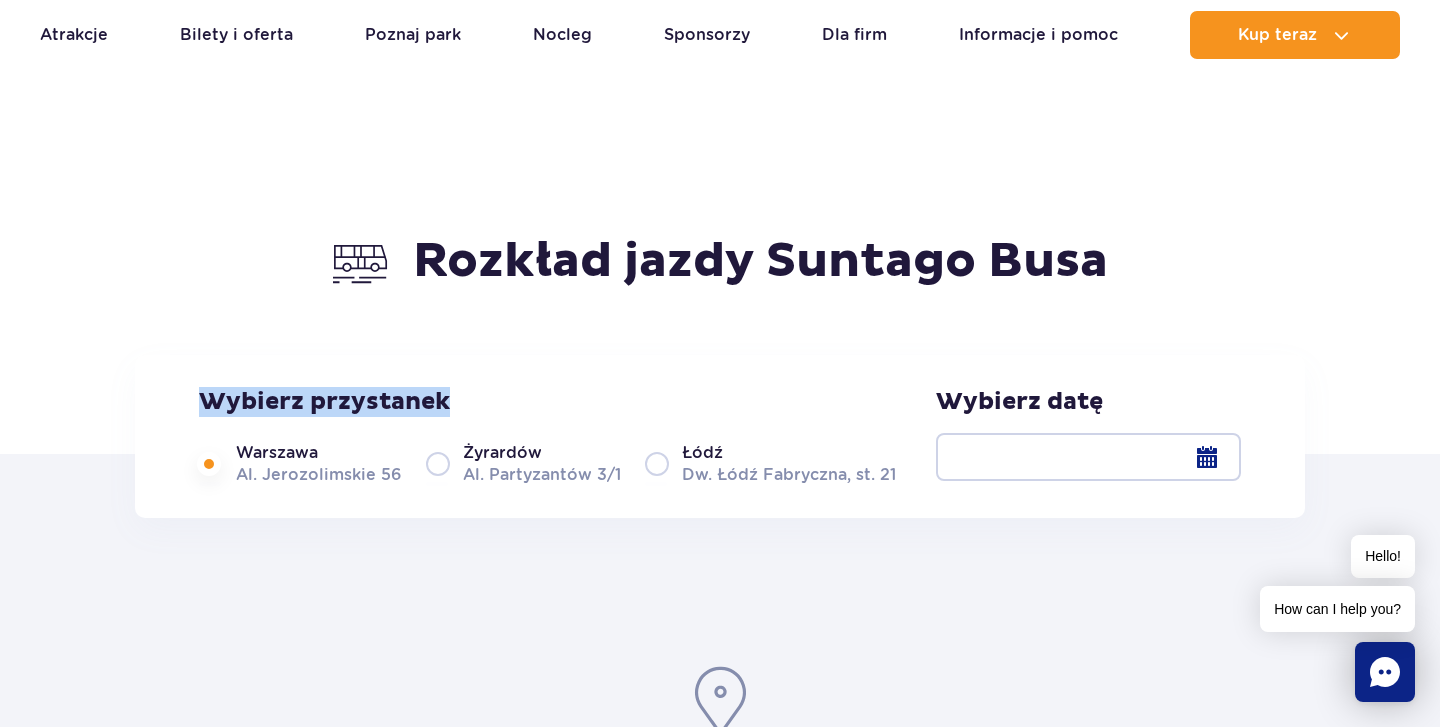 drag, startPoint x: 466, startPoint y: 398, endPoint x: 195, endPoint y: 398, distance: 271 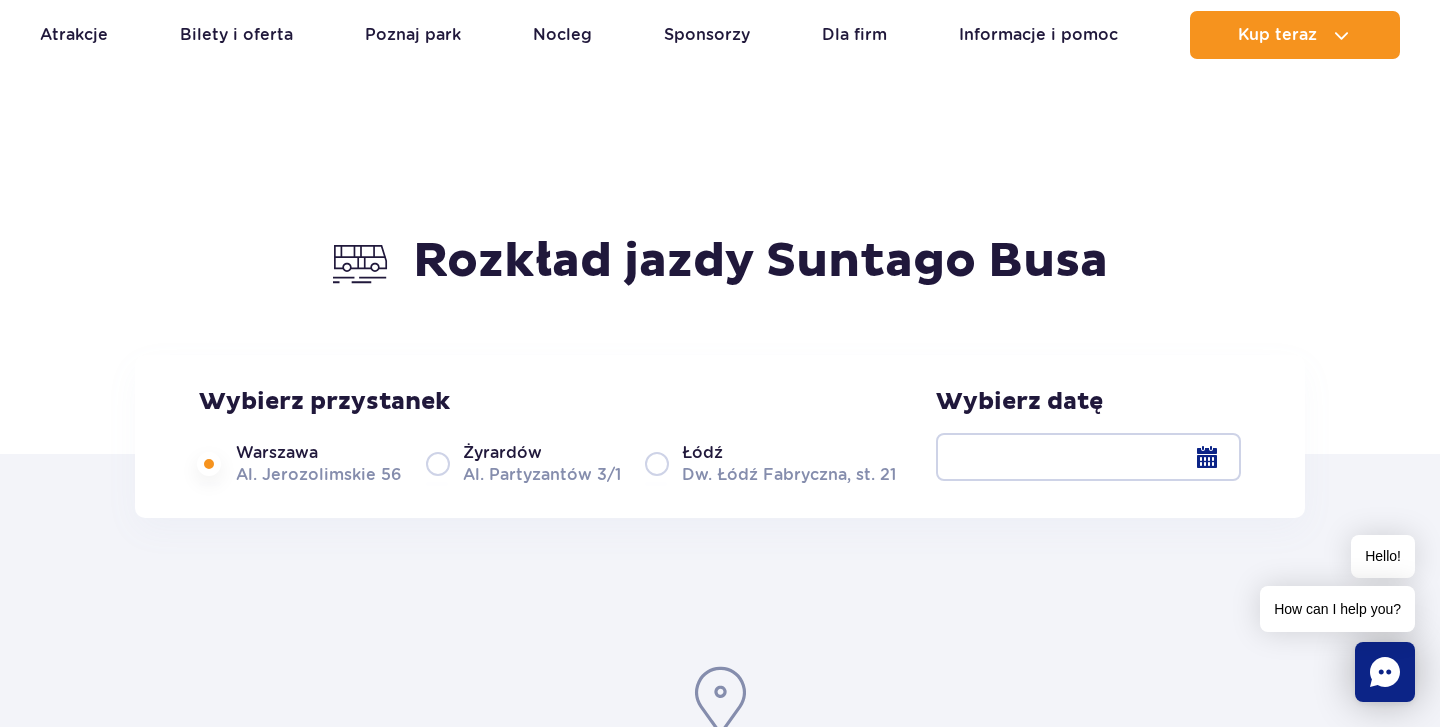 scroll, scrollTop: 0, scrollLeft: 0, axis: both 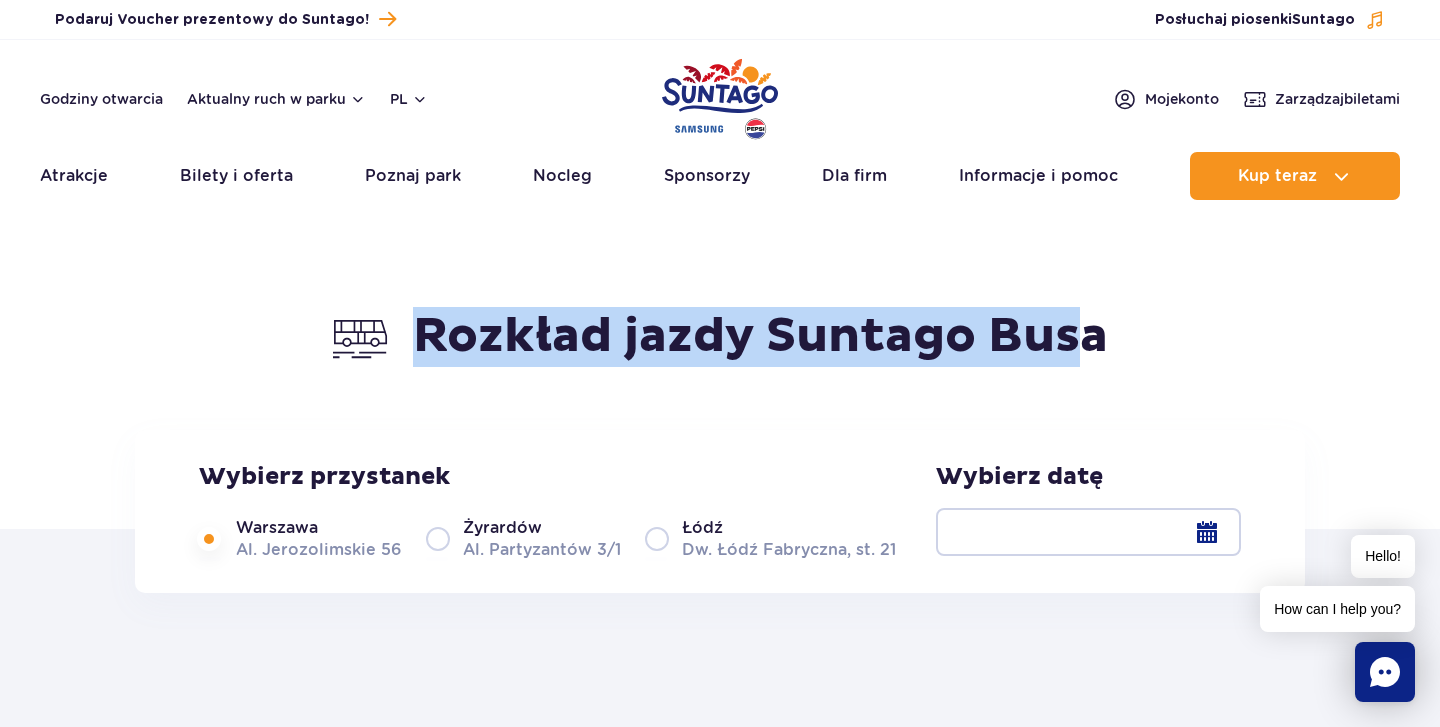 drag, startPoint x: 425, startPoint y: 341, endPoint x: 1090, endPoint y: 314, distance: 665.5479 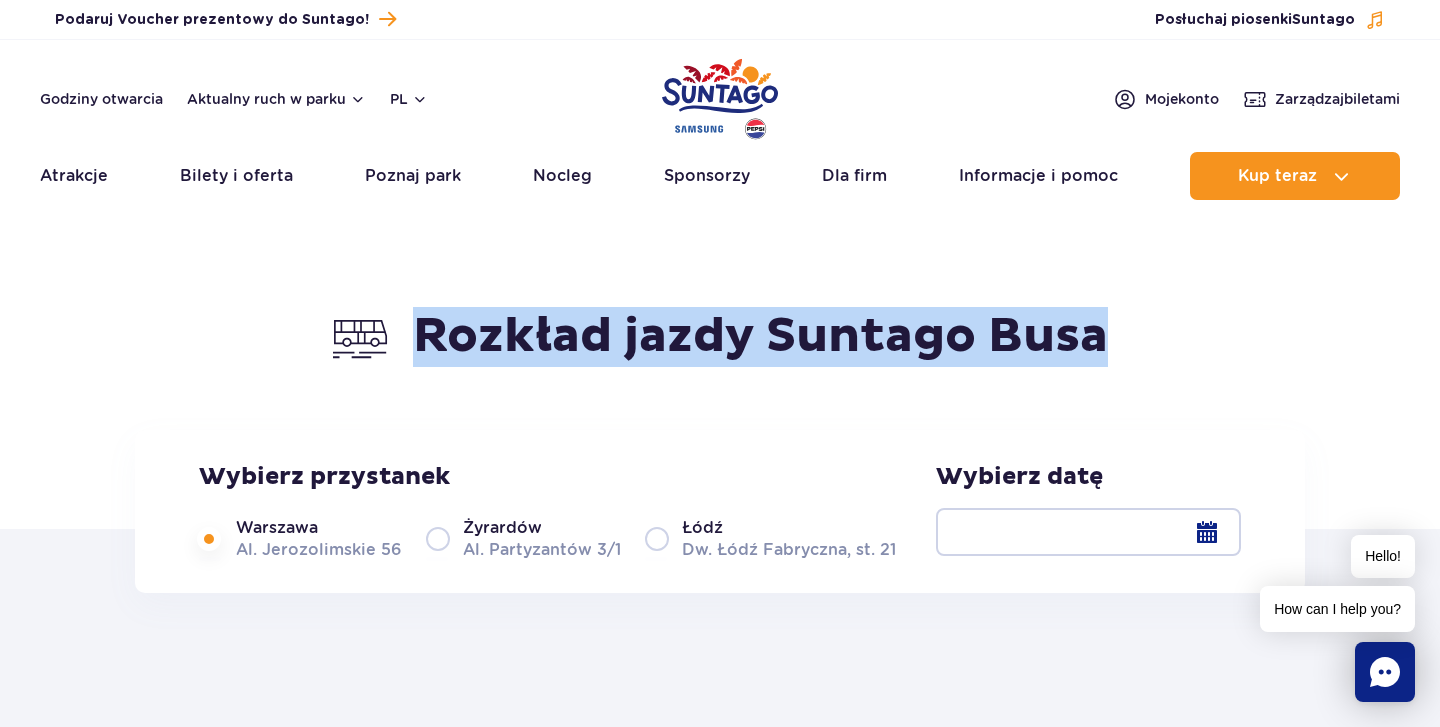 drag, startPoint x: 1106, startPoint y: 334, endPoint x: 422, endPoint y: 326, distance: 684.04675 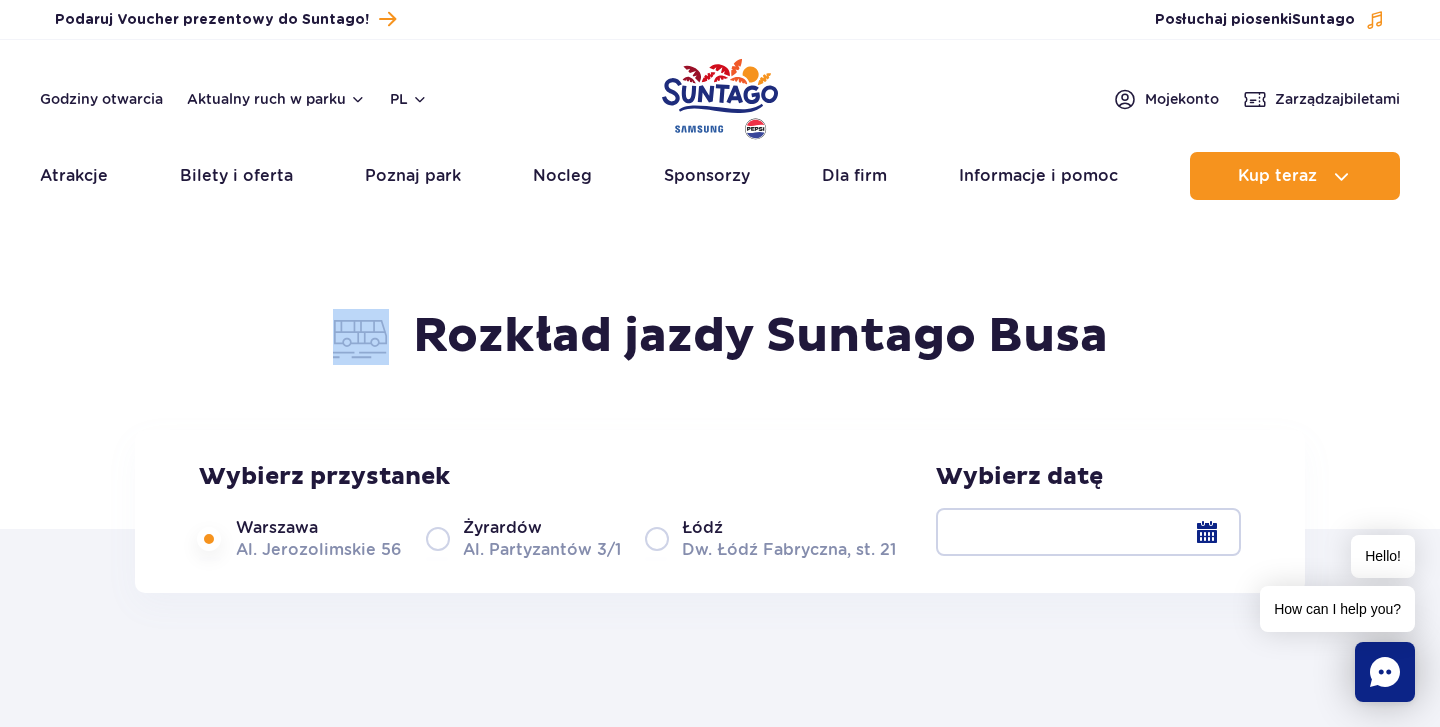 drag, startPoint x: 420, startPoint y: 321, endPoint x: 1118, endPoint y: 315, distance: 698.0258 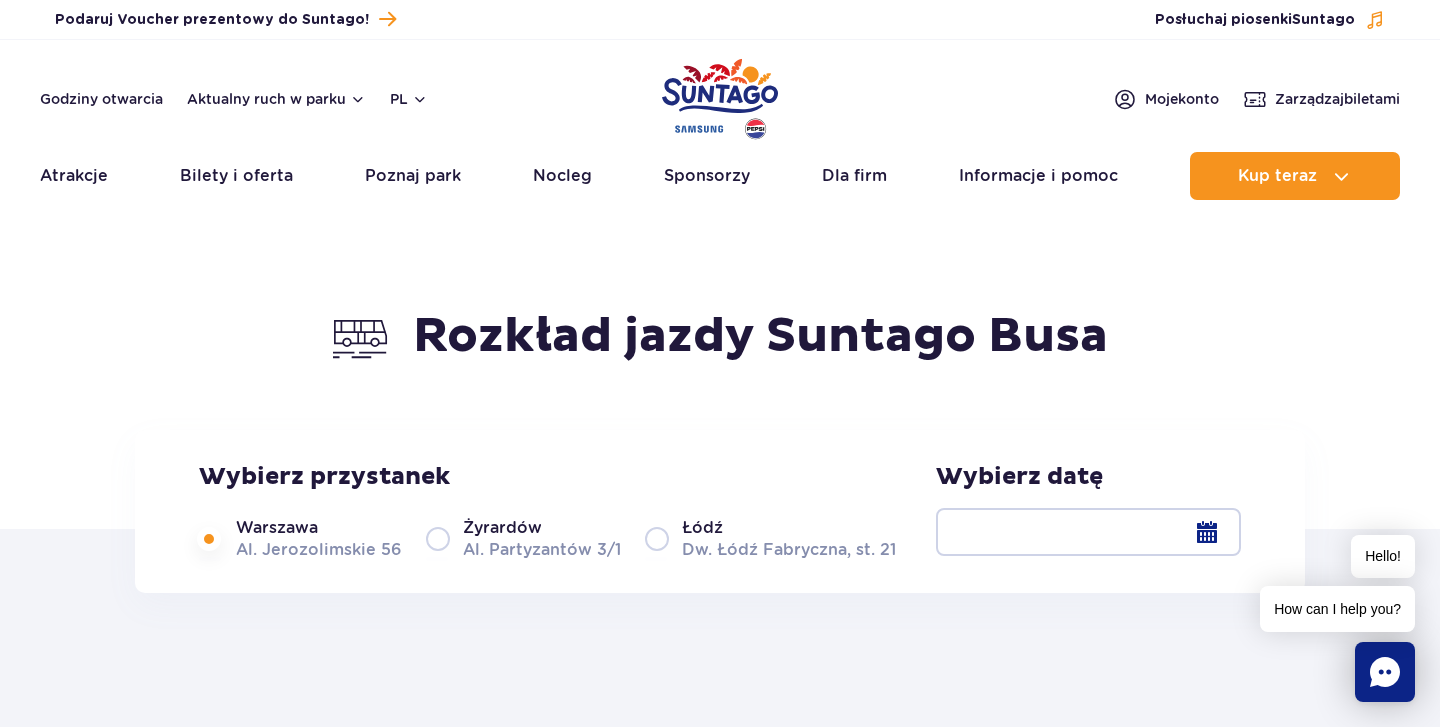 click on "Rozkład jazdy Suntago Busa" at bounding box center [720, 337] 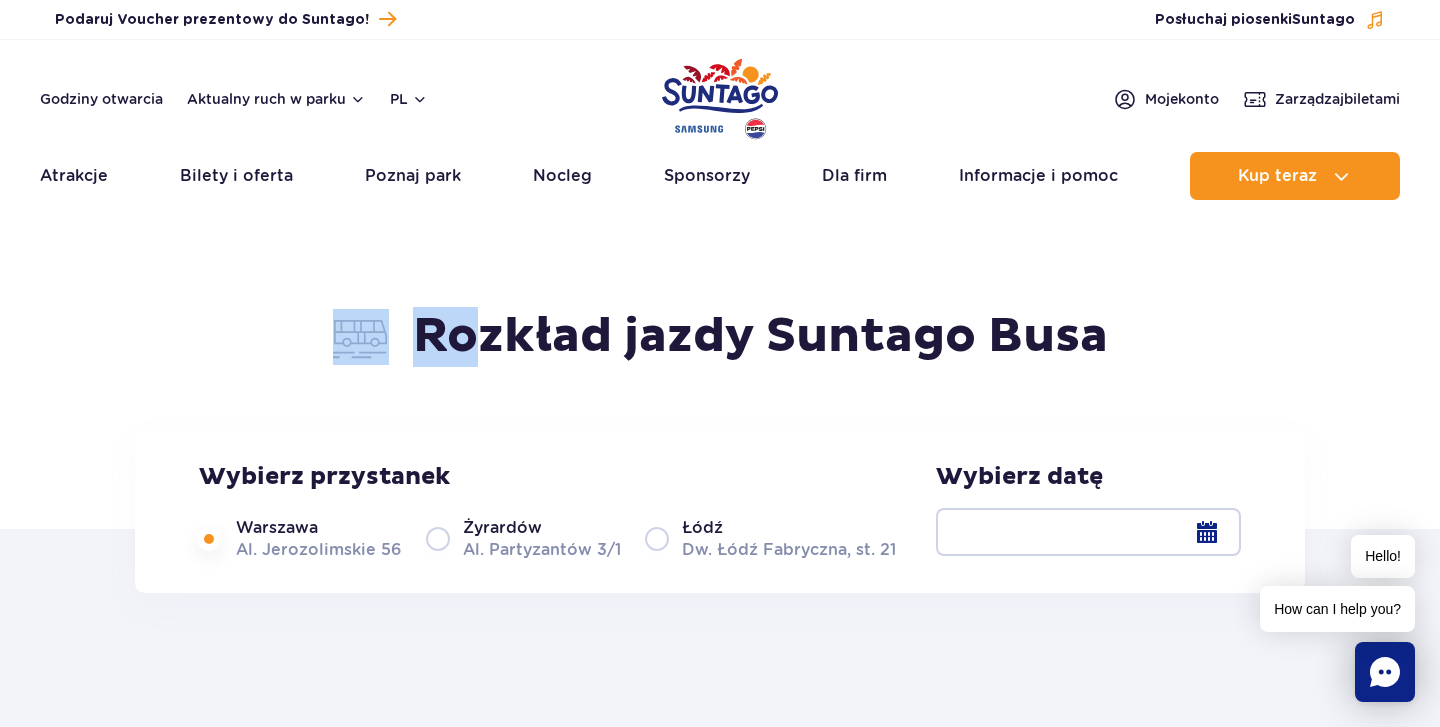 drag, startPoint x: 1117, startPoint y: 337, endPoint x: 467, endPoint y: 335, distance: 650.00305 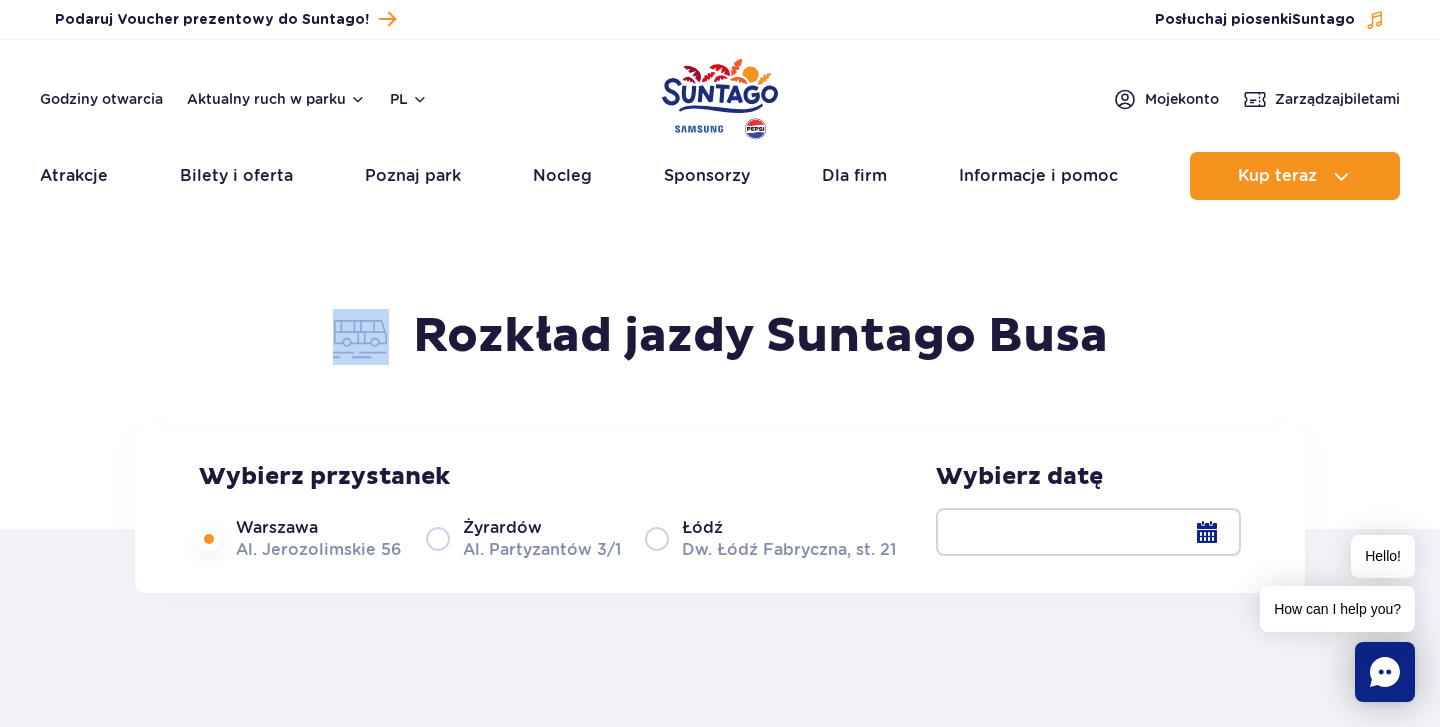 drag, startPoint x: 420, startPoint y: 330, endPoint x: 1107, endPoint y: 324, distance: 687.0262 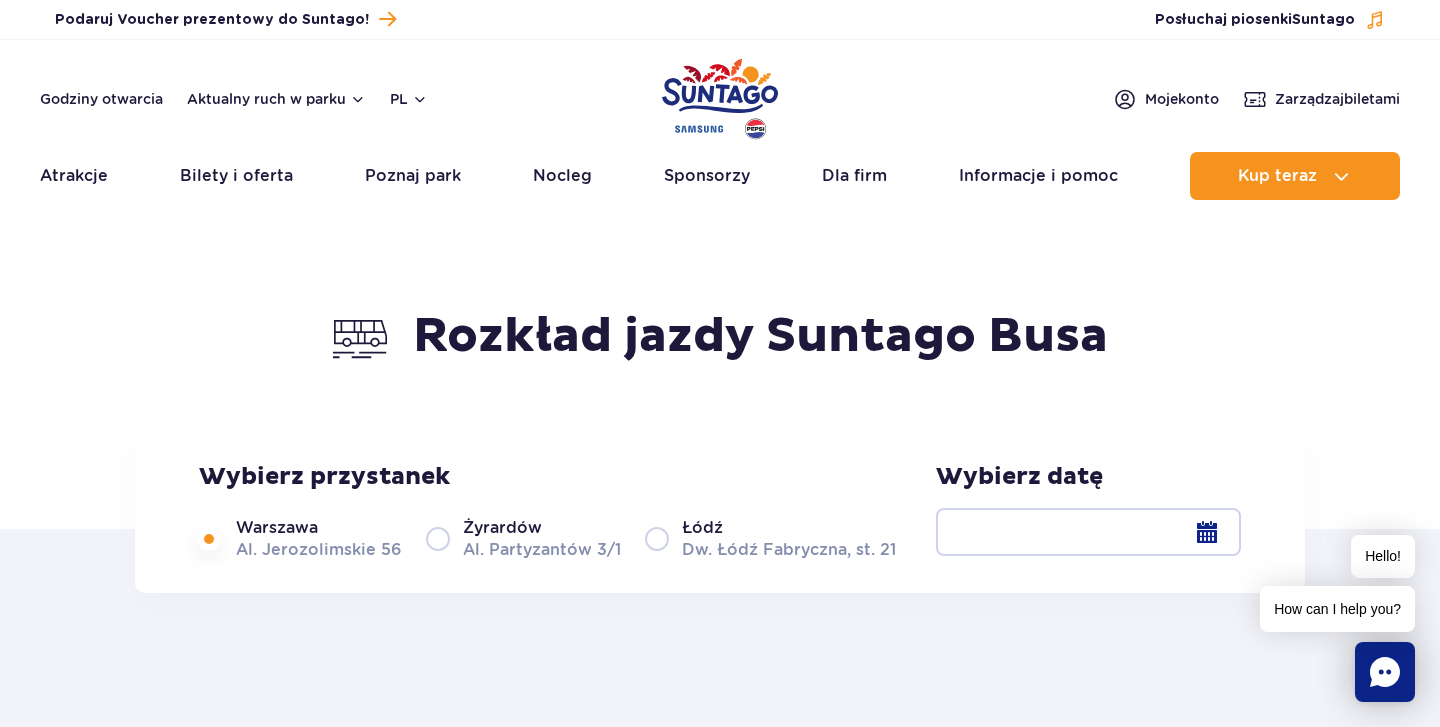 click at bounding box center (1088, 532) 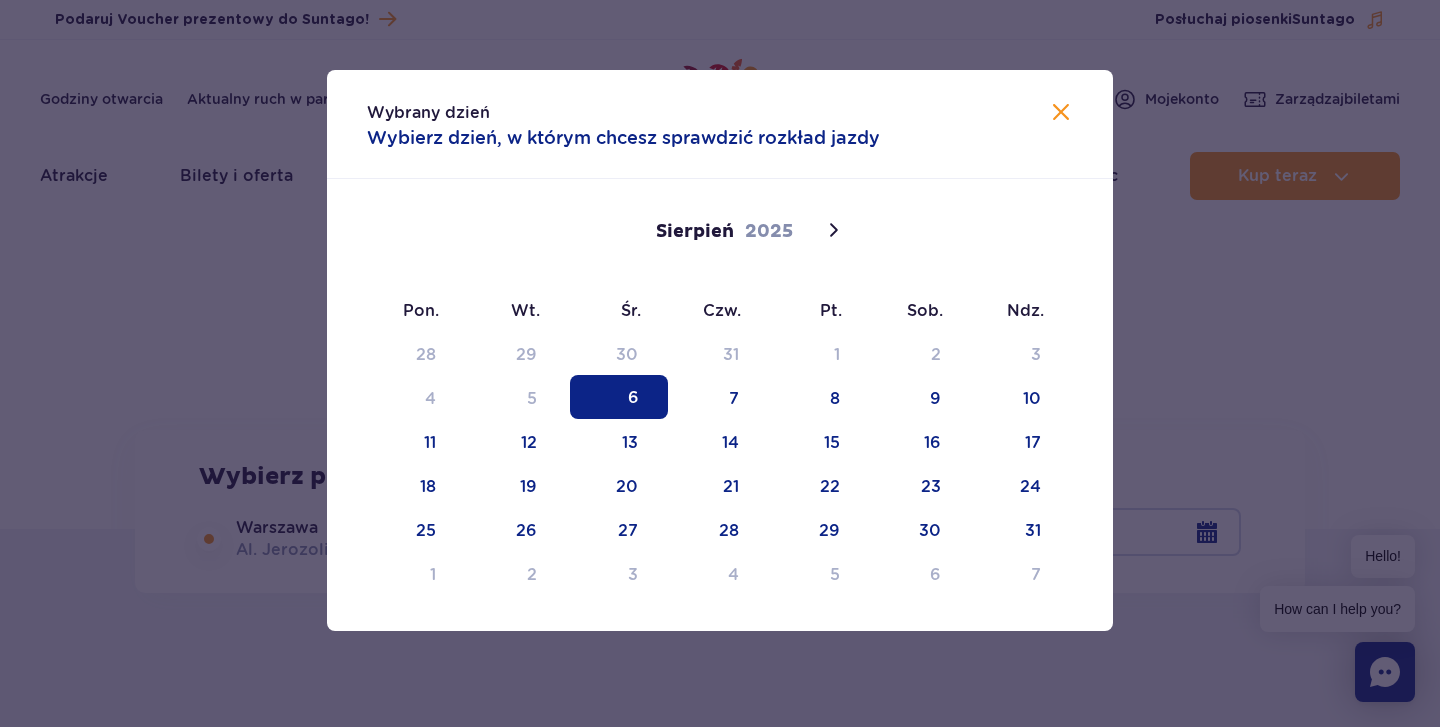click at bounding box center [720, 363] 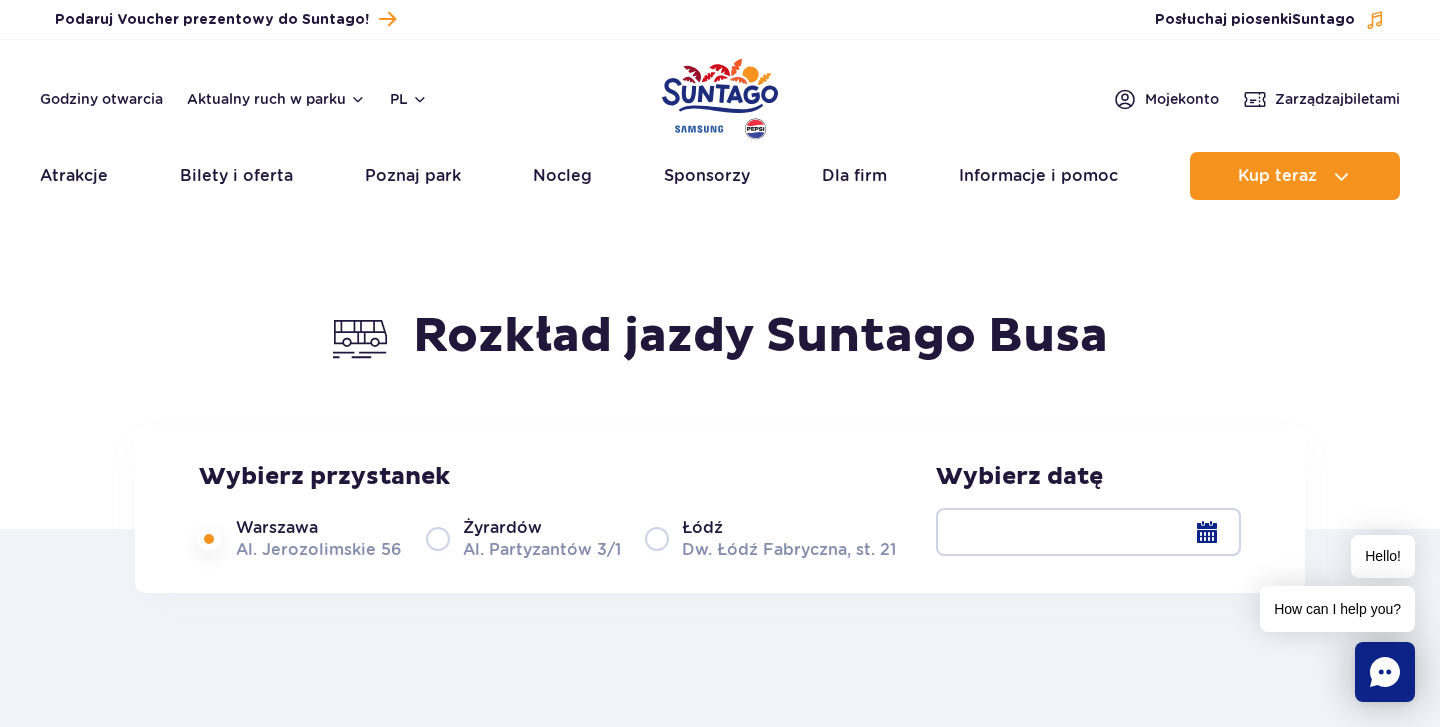 scroll, scrollTop: 1, scrollLeft: 0, axis: vertical 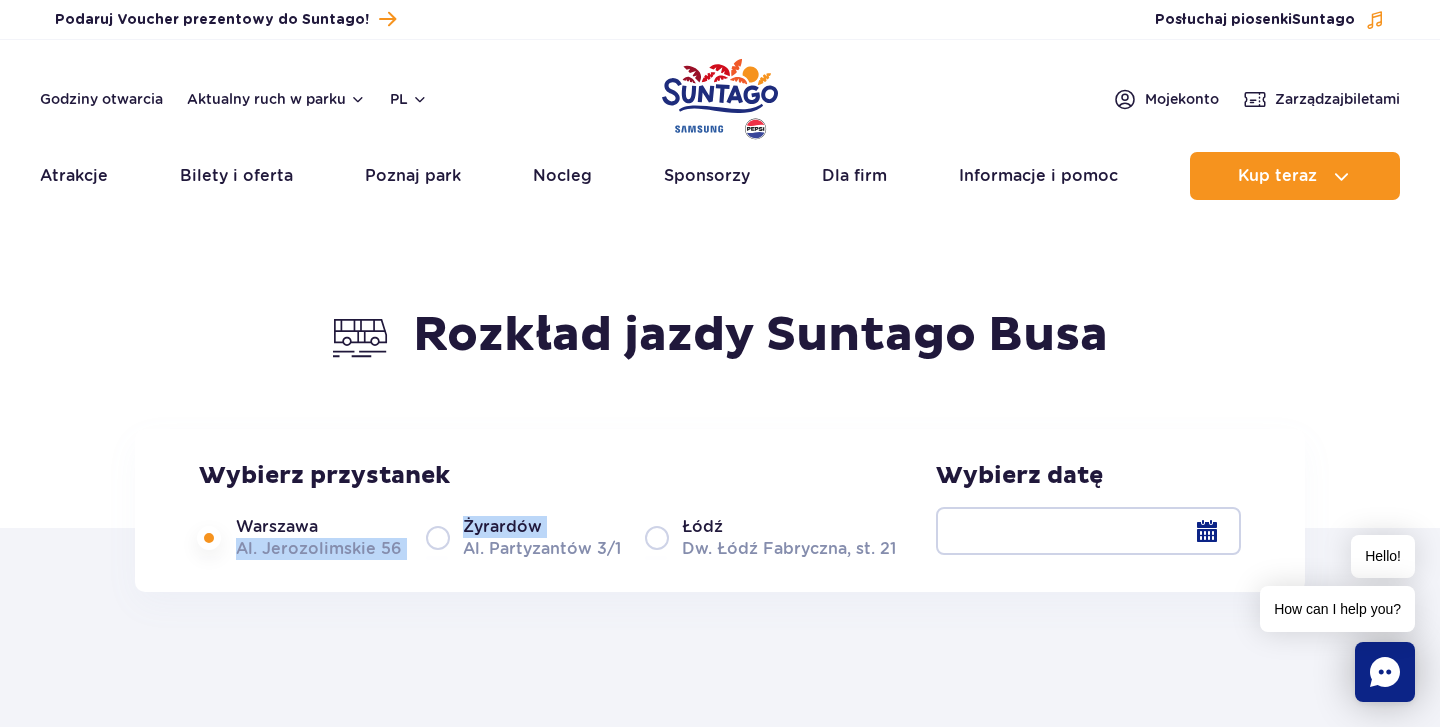 drag, startPoint x: 411, startPoint y: 550, endPoint x: 223, endPoint y: 553, distance: 188.02394 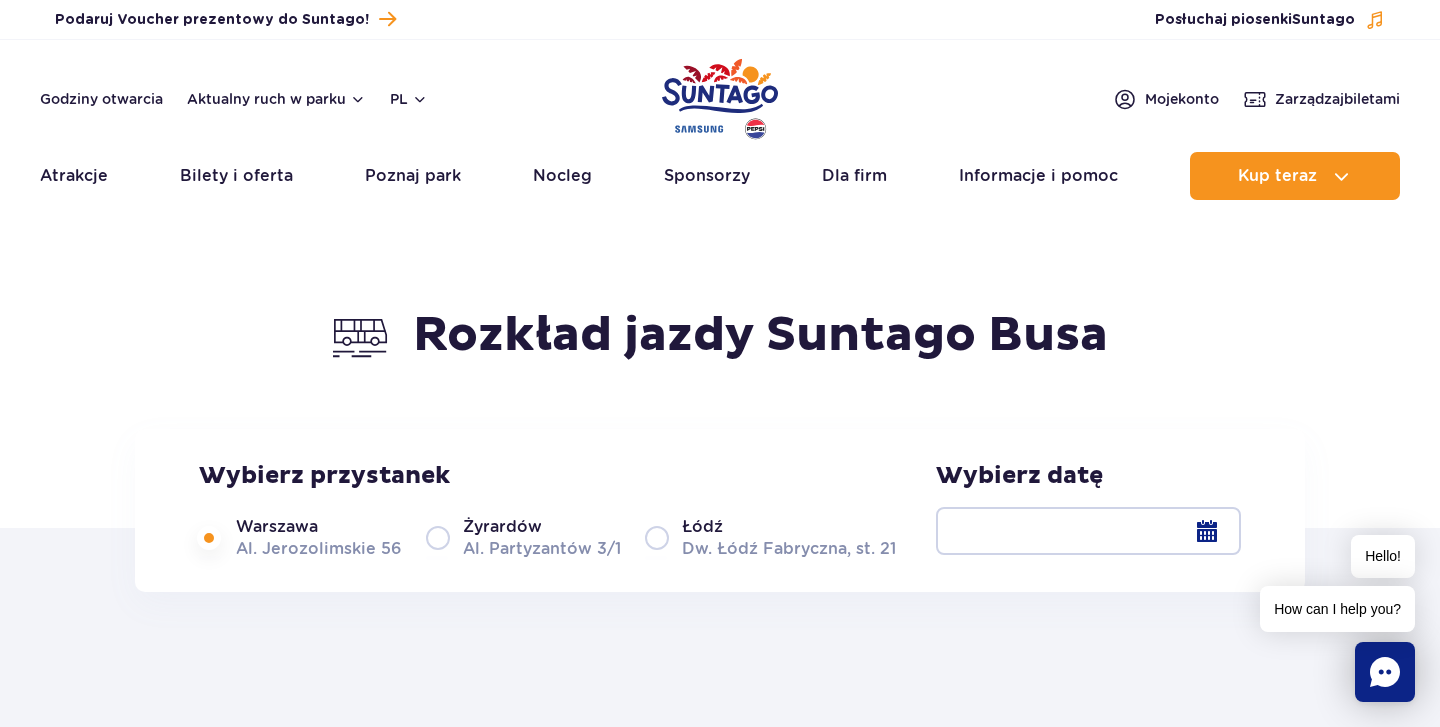 click on "Wybierz przystanek [CITY] [STREET] [CITY] [STREET] [CITY] [STREET] Wybierz datę" at bounding box center [720, 510] 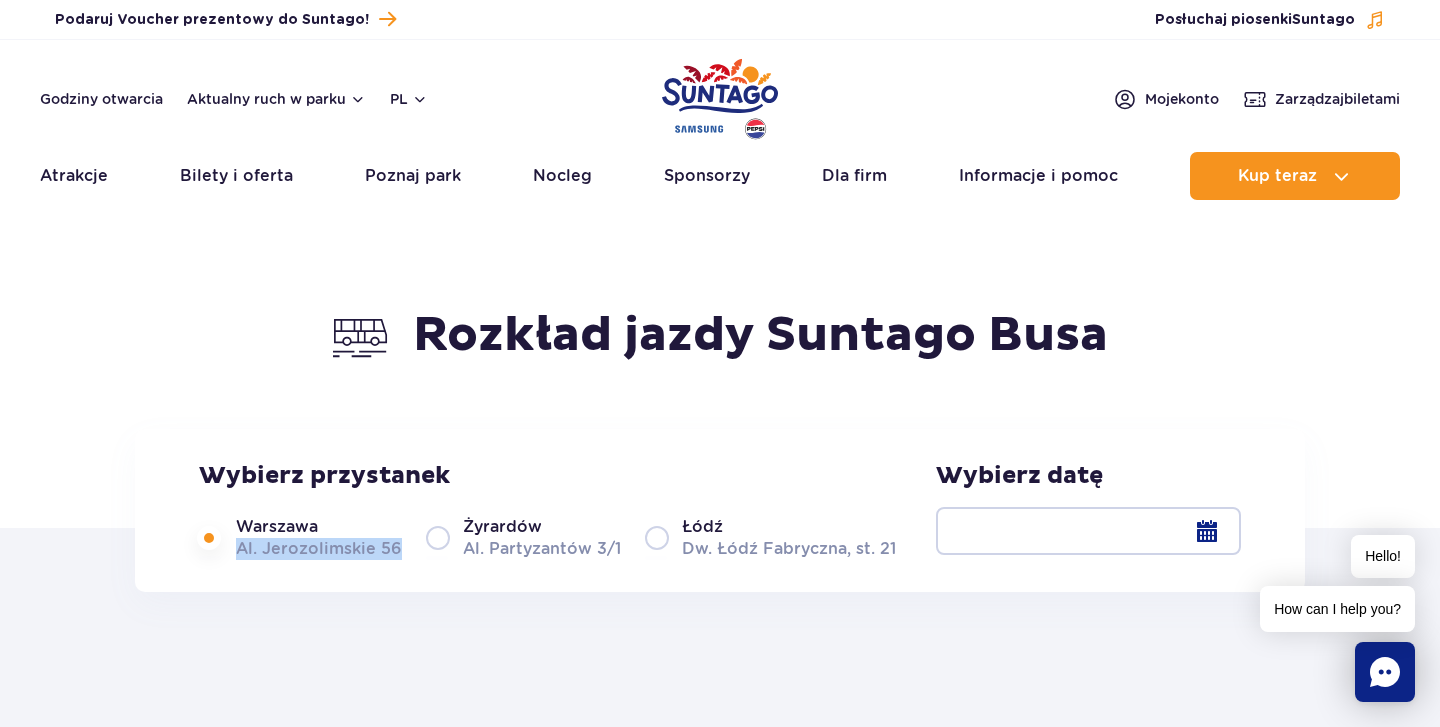 drag, startPoint x: 402, startPoint y: 549, endPoint x: 240, endPoint y: 545, distance: 162.04938 